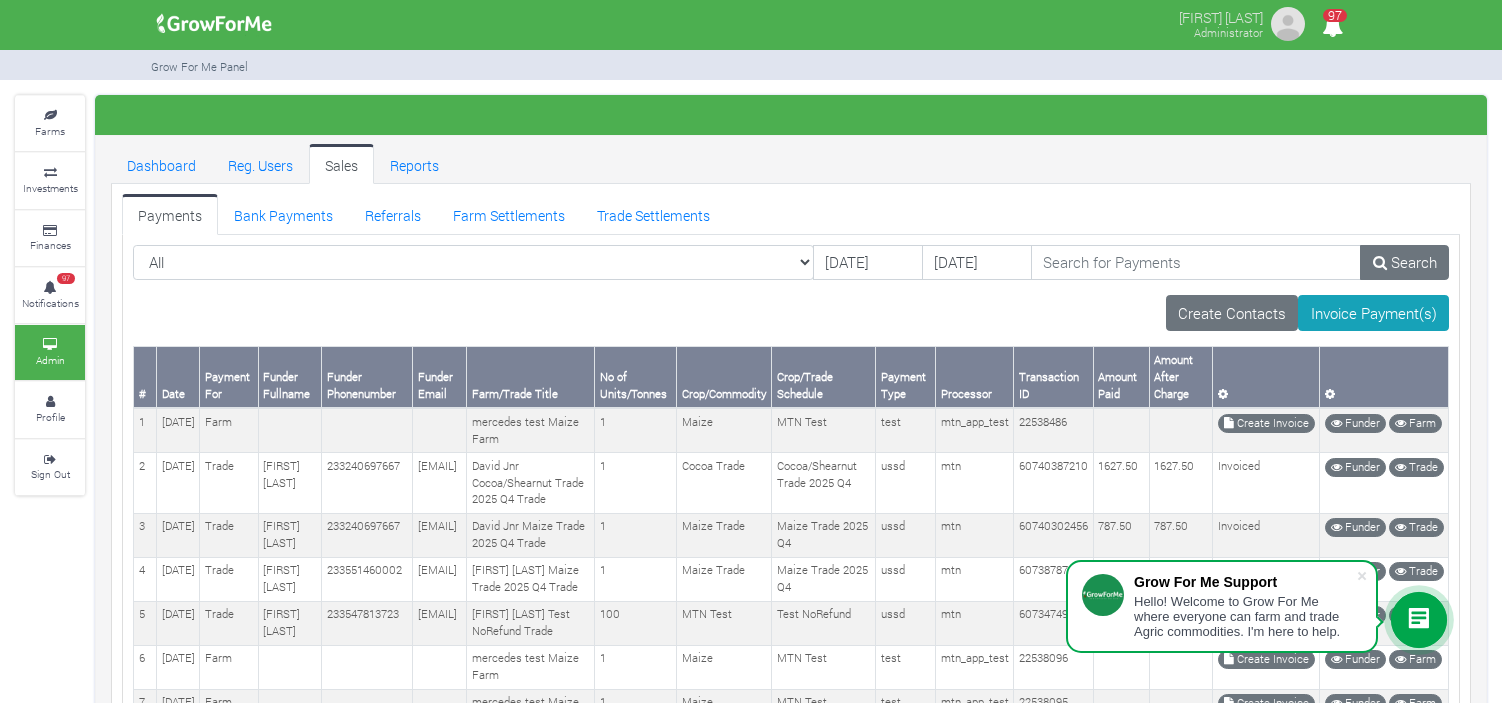 scroll, scrollTop: 280, scrollLeft: 0, axis: vertical 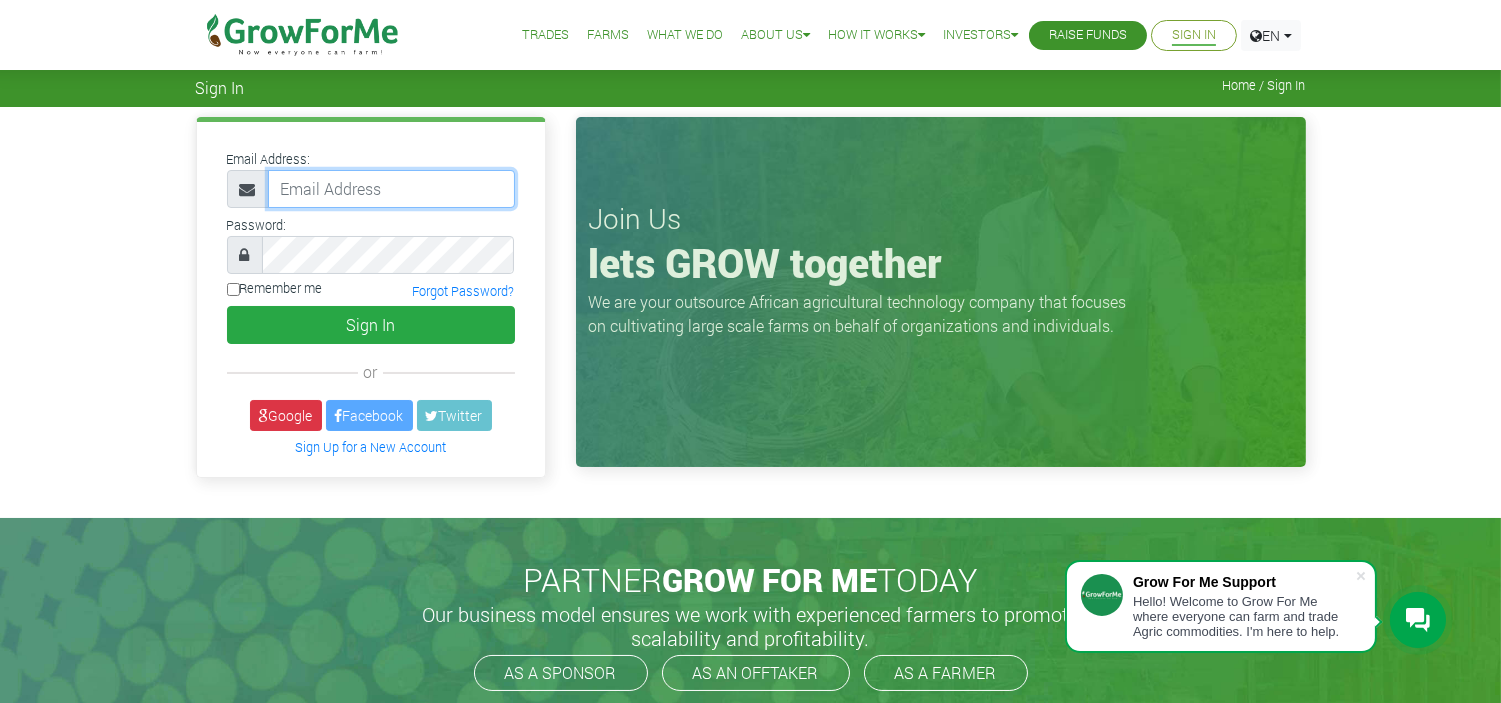 click at bounding box center [391, 189] 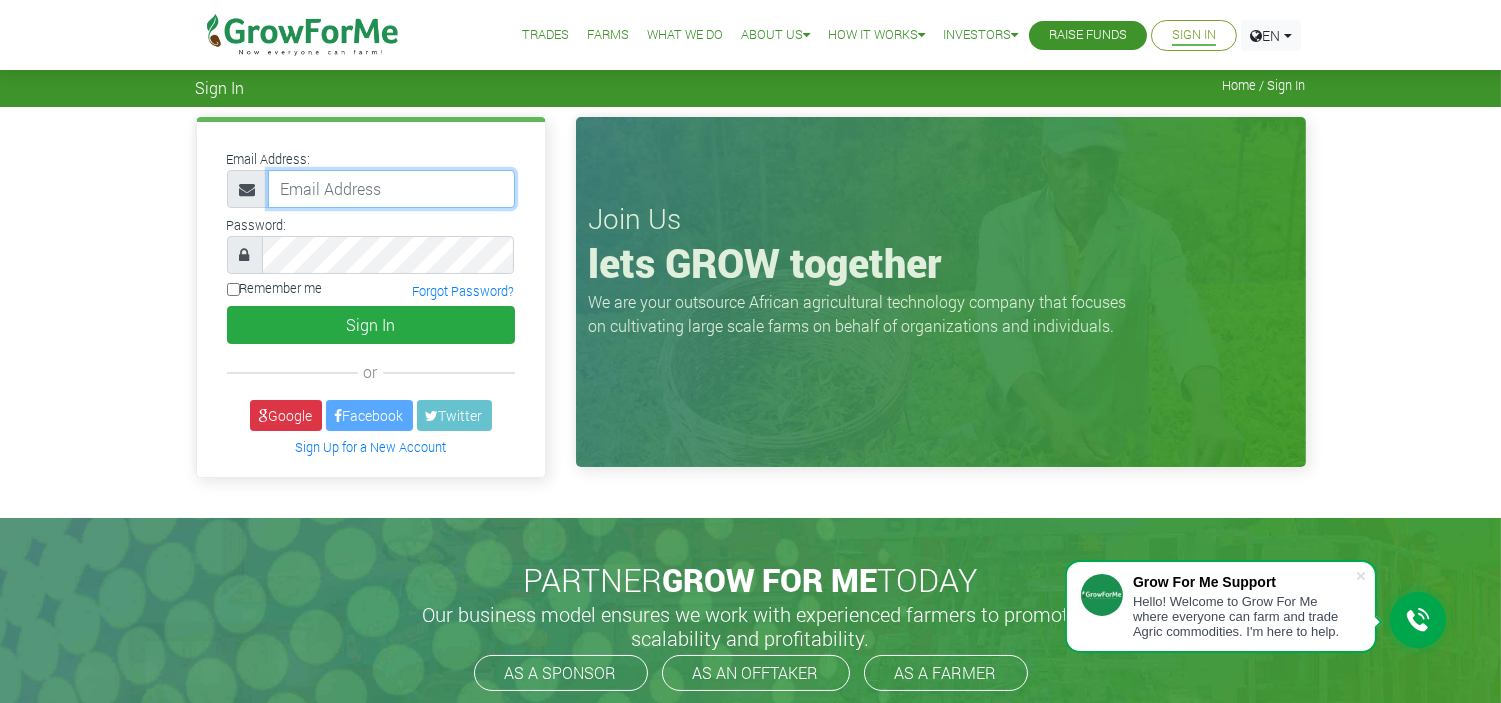 type on "[EMAIL]" 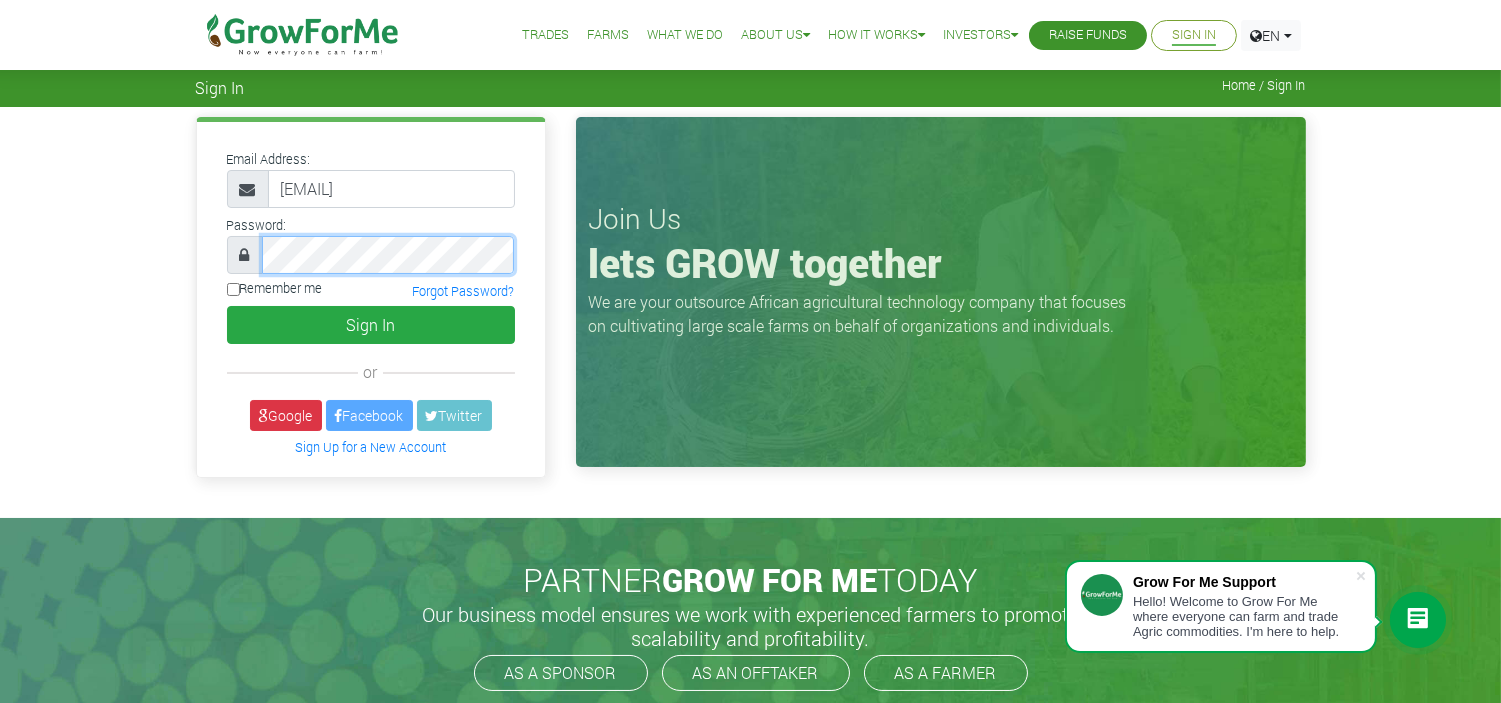 click on "Sign In" at bounding box center [371, 325] 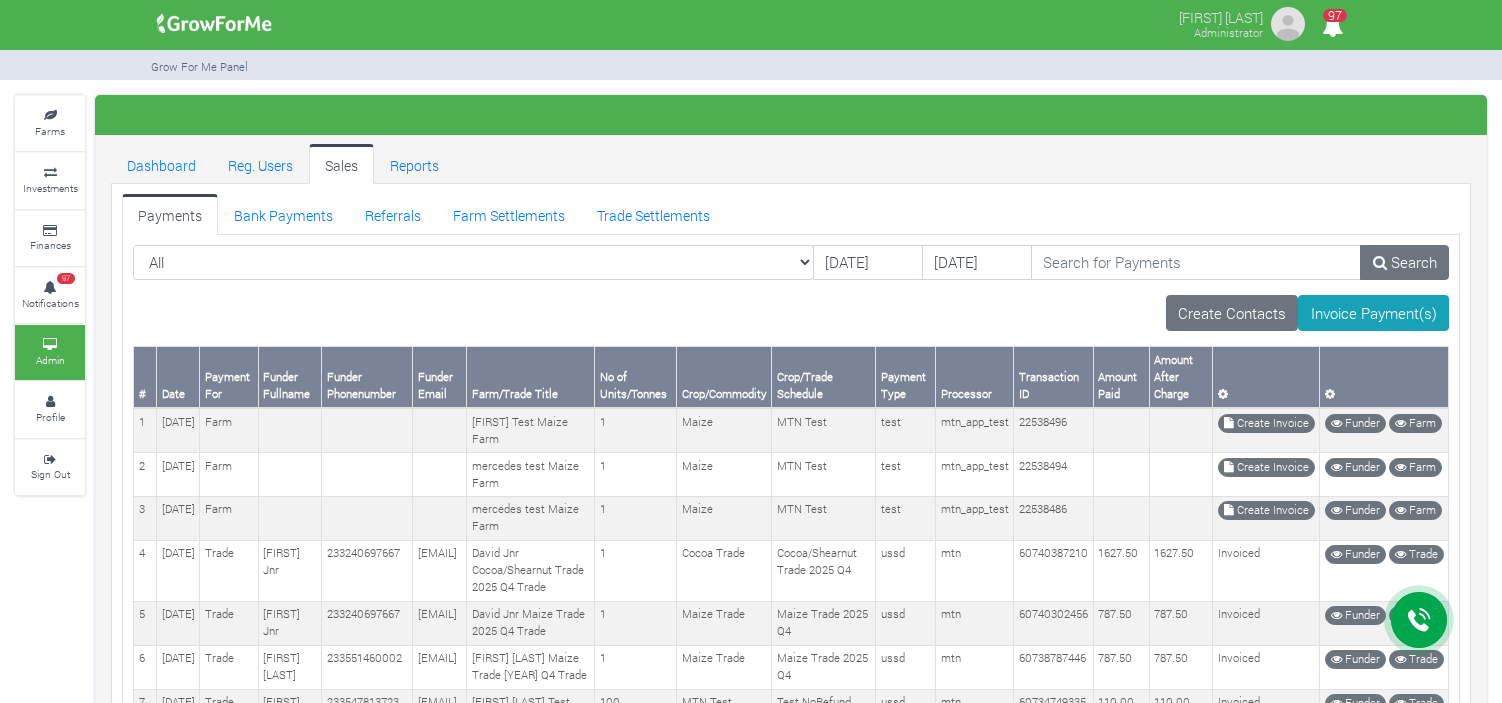 scroll, scrollTop: 0, scrollLeft: 0, axis: both 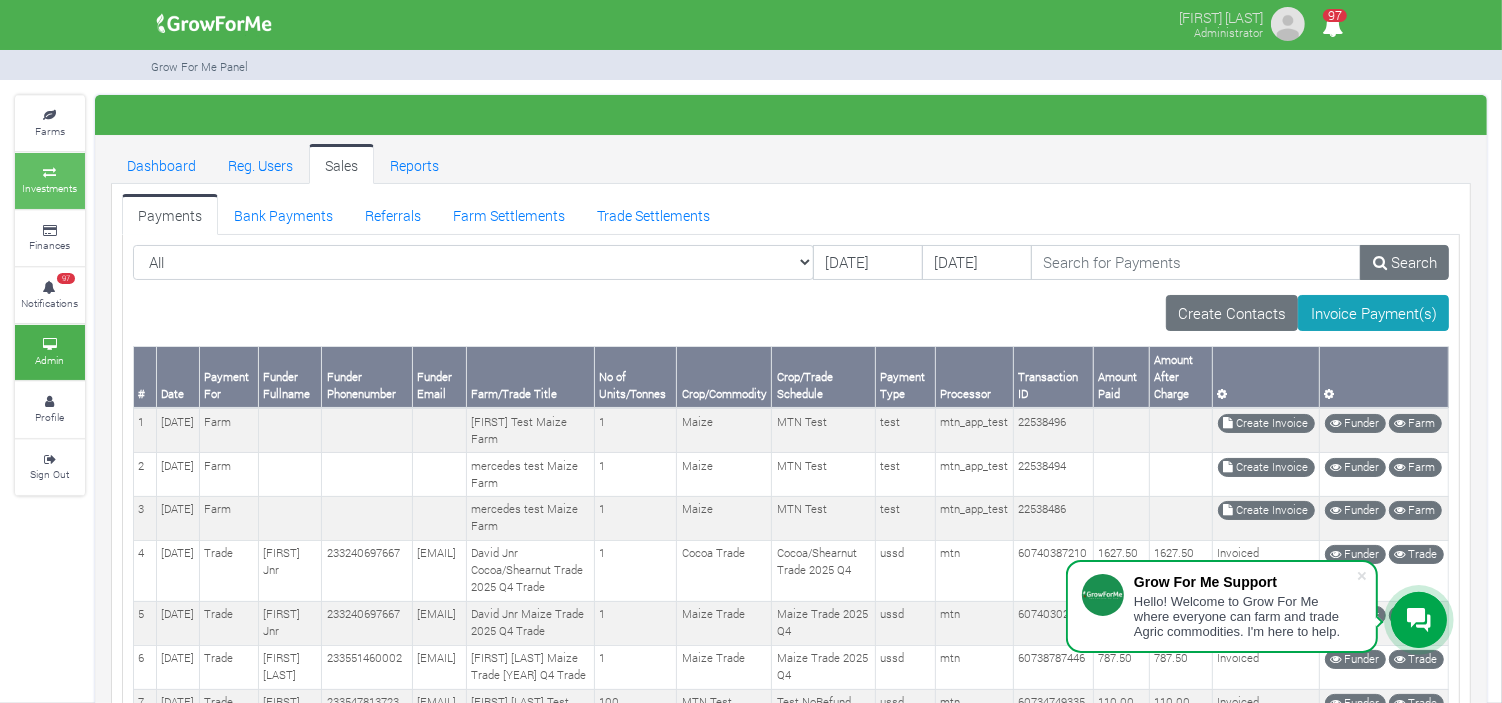 click on "Investments" at bounding box center (50, 188) 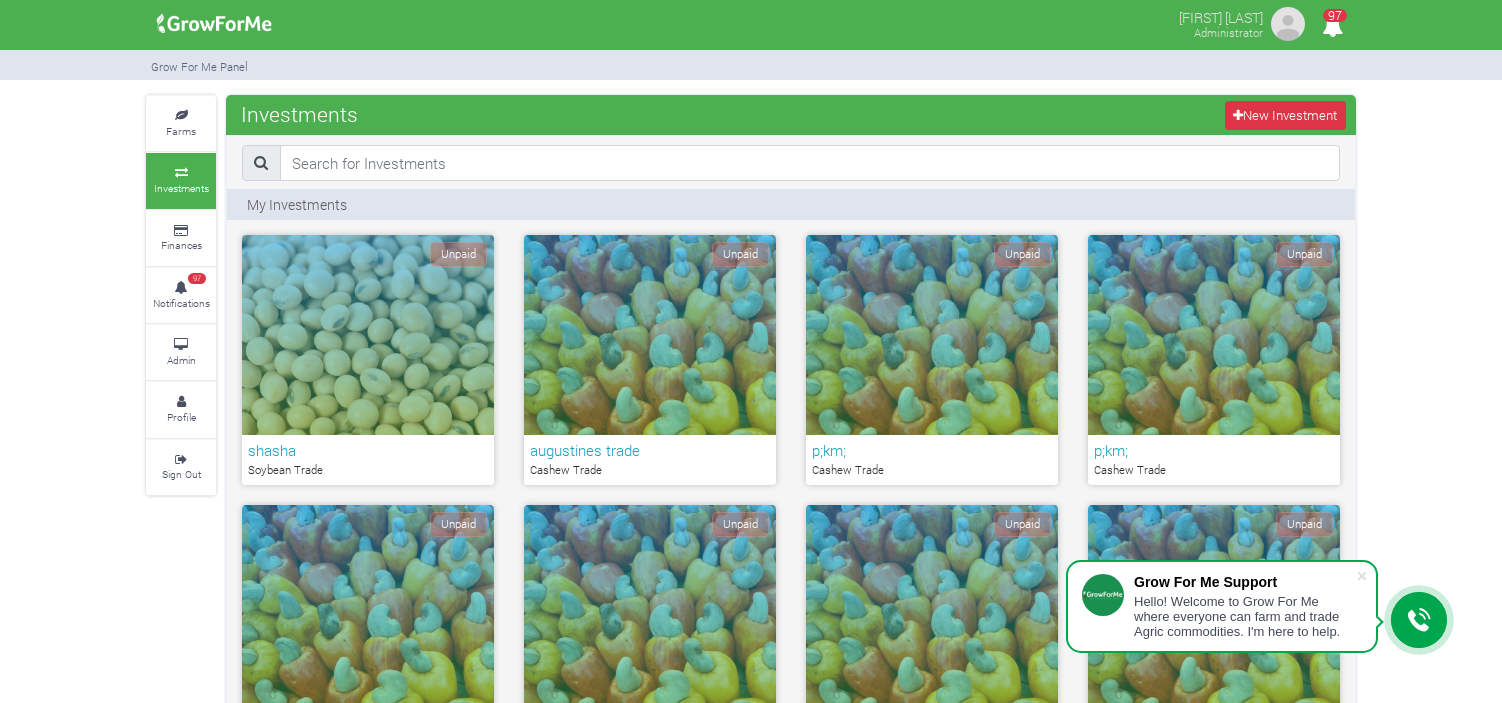 scroll, scrollTop: 1776, scrollLeft: 0, axis: vertical 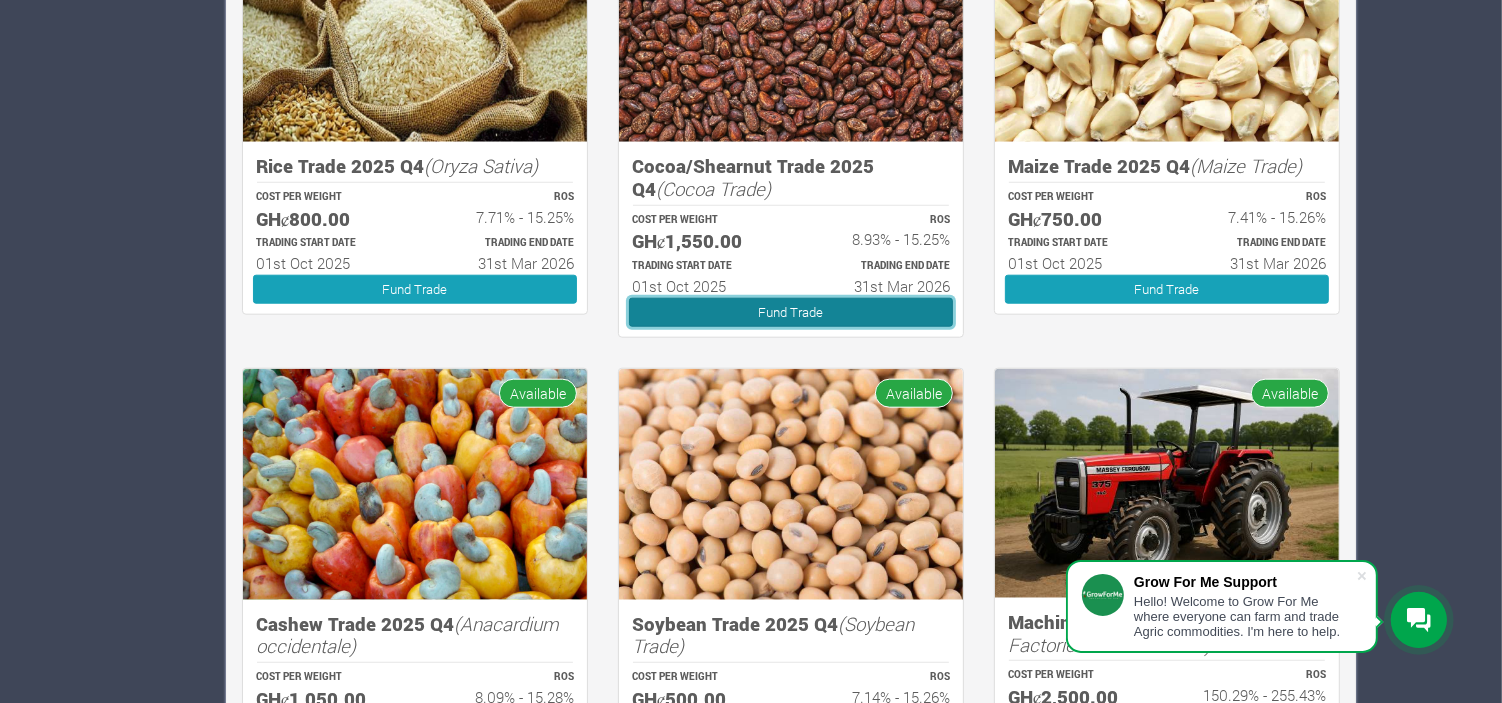 click on "Fund Trade" at bounding box center [791, 312] 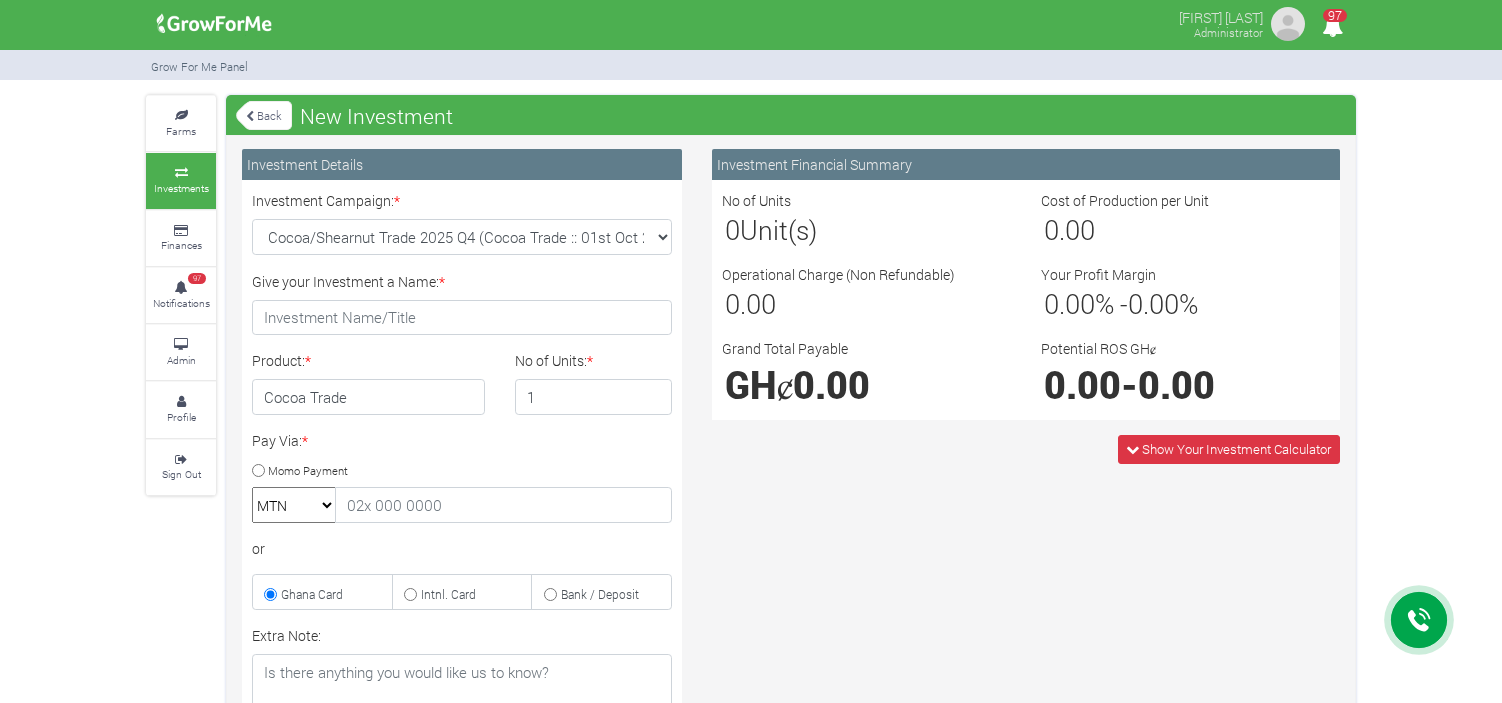 scroll, scrollTop: 0, scrollLeft: 0, axis: both 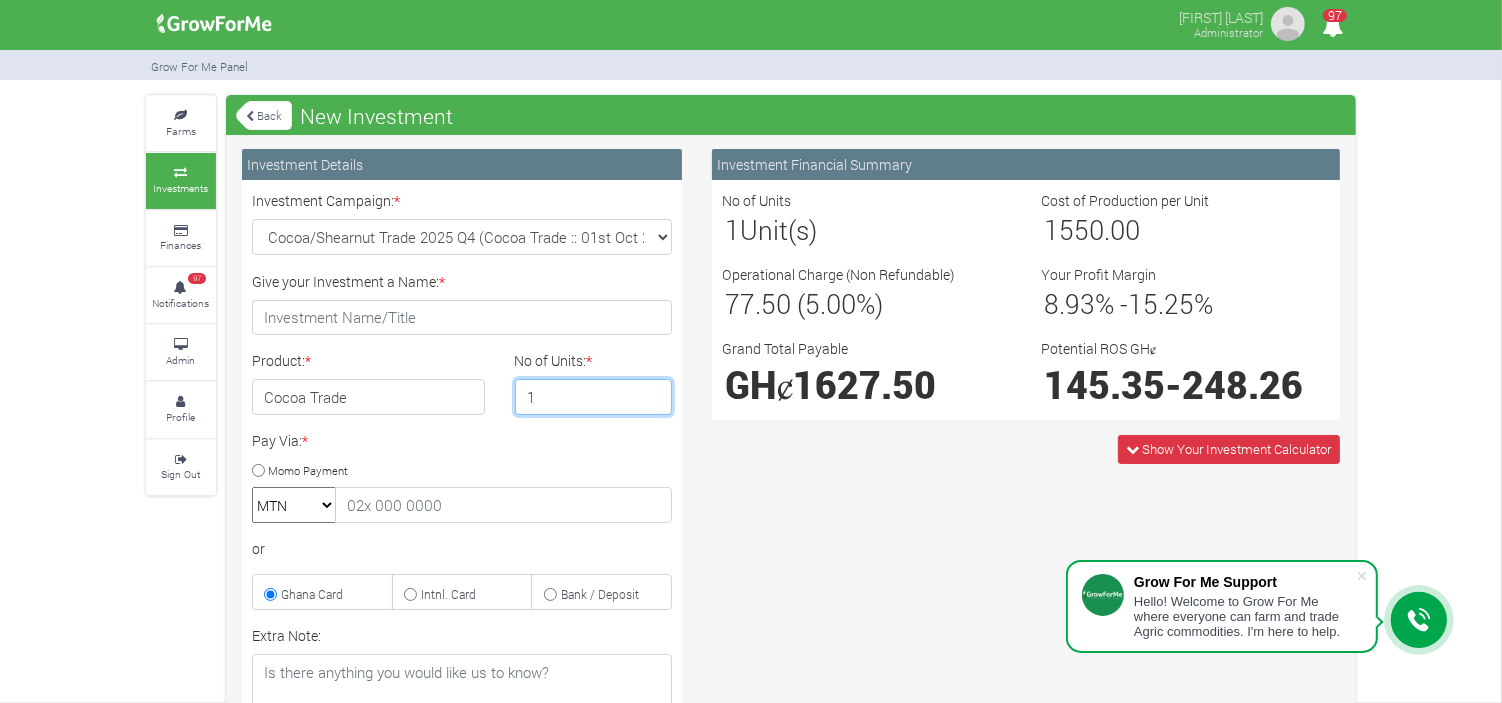 click on "1" at bounding box center [594, 397] 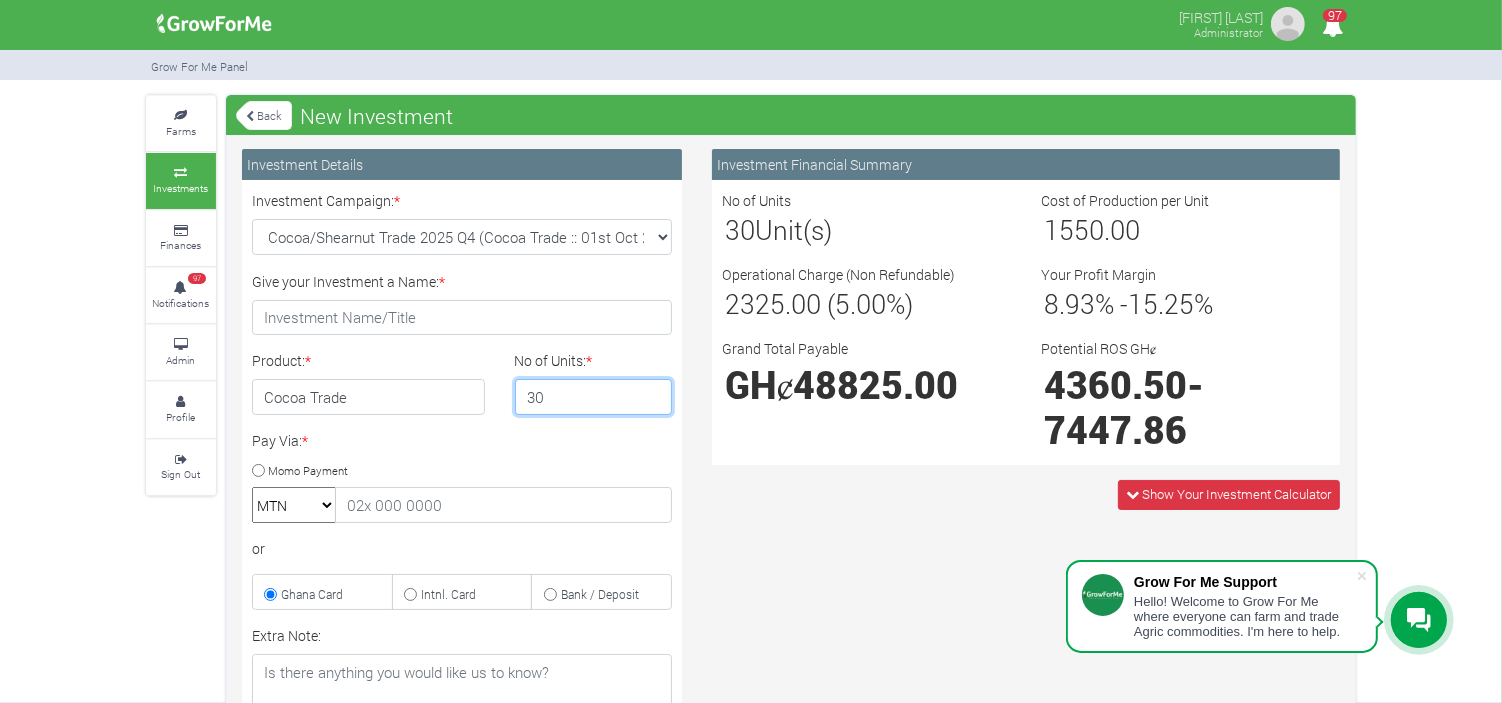 type on "30" 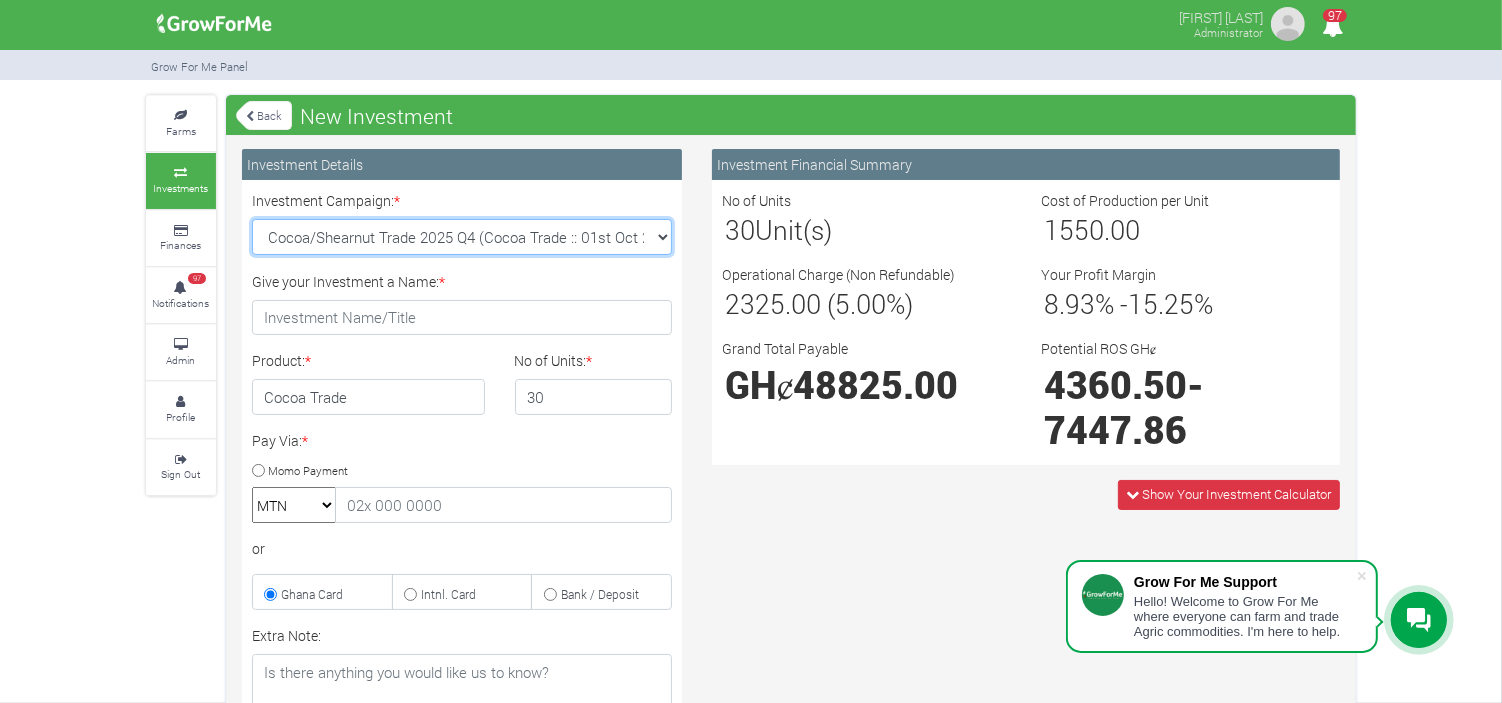 click on "Cocoa/Shearnut Trade [YEAR] Q4 (Cocoa Trade :: [DATE] - [DATE])
Maize Trade [YEAR] Q4 (Maize Trade :: [DATE] - [DATE])
Cashew Trade [YEAR] Q4 (Cashew Trade :: [DATE] - [DATE])
Machinery Fund ([YEAR] Yrs) (Machinery :: [DATE] - [DATE]) Soybean Trade [YEAR] Q4 (Soybean Trade :: [DATE] - [DATE])" at bounding box center (462, 237) 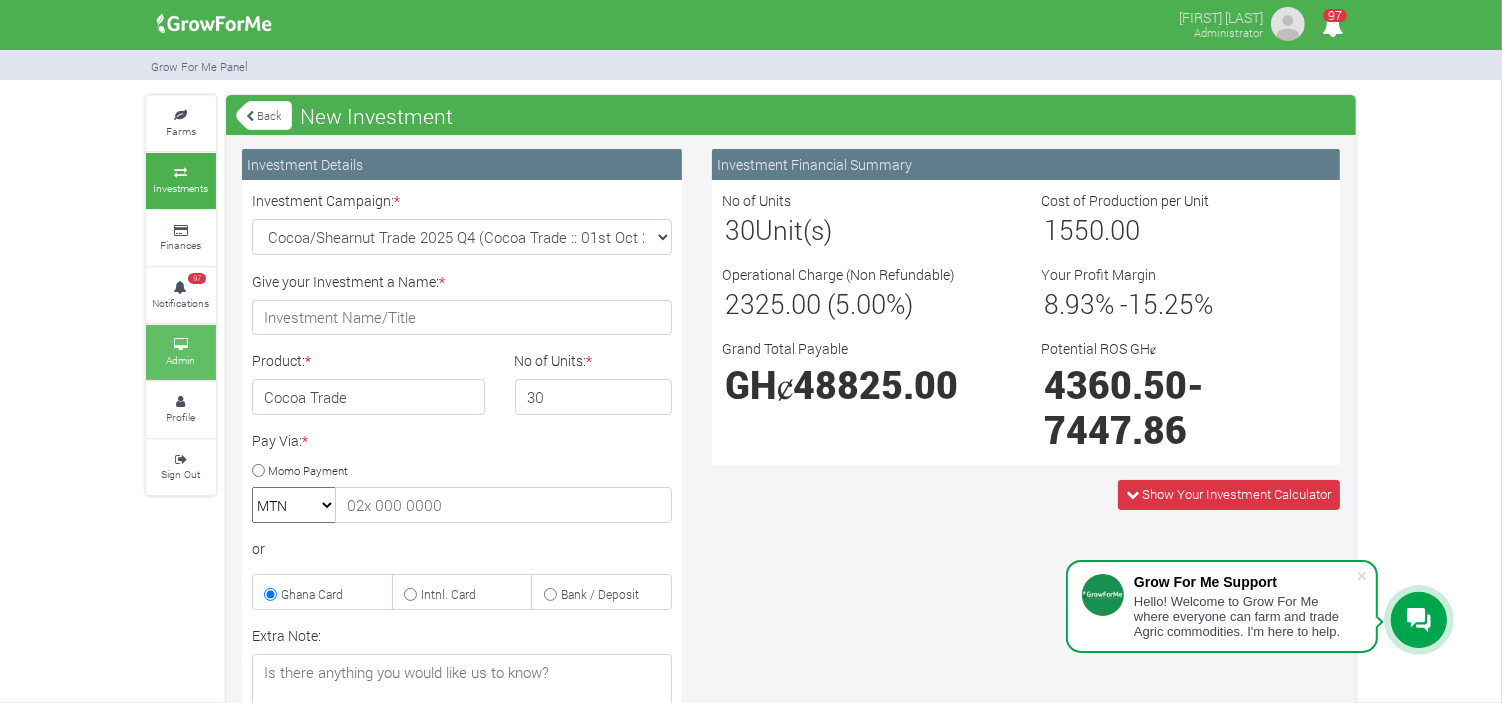 click at bounding box center [181, 345] 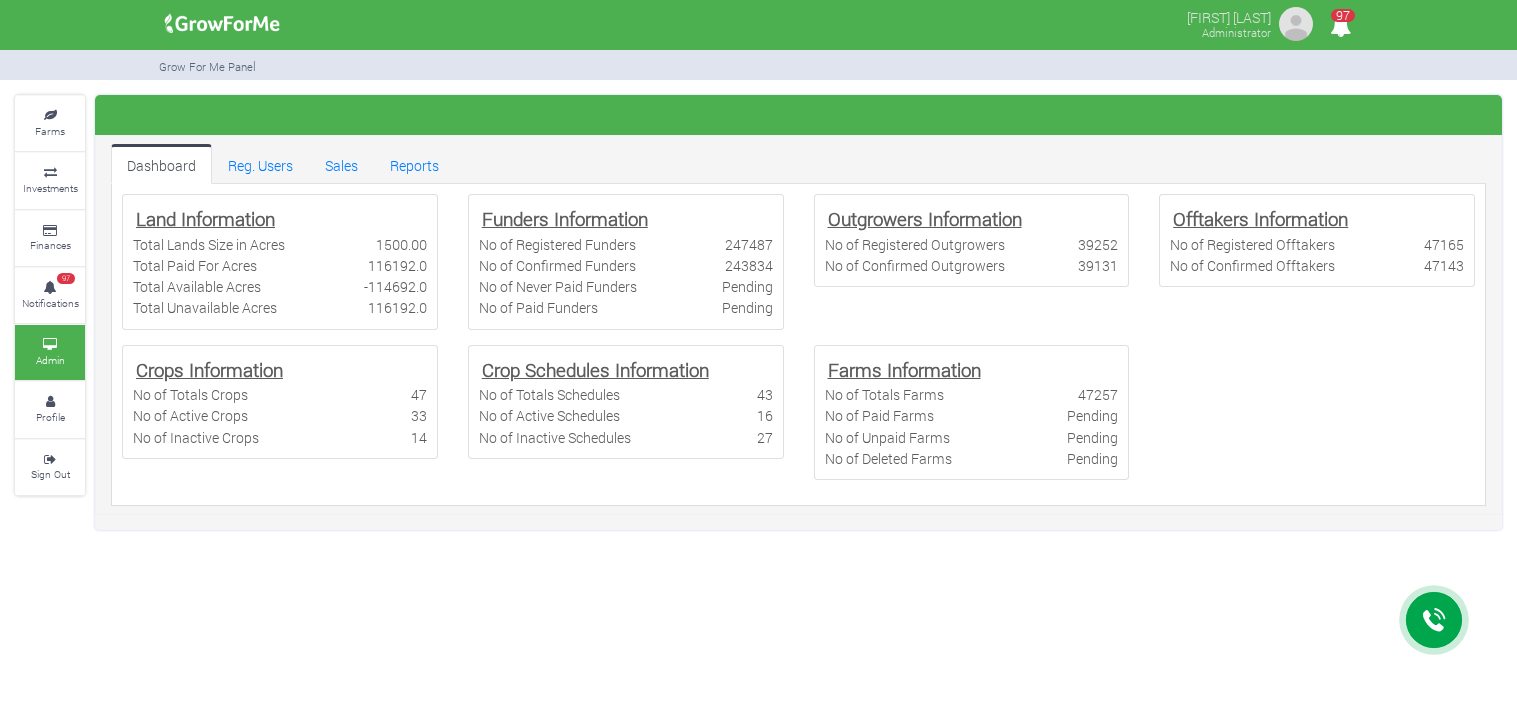 click on "Sales" at bounding box center (341, 164) 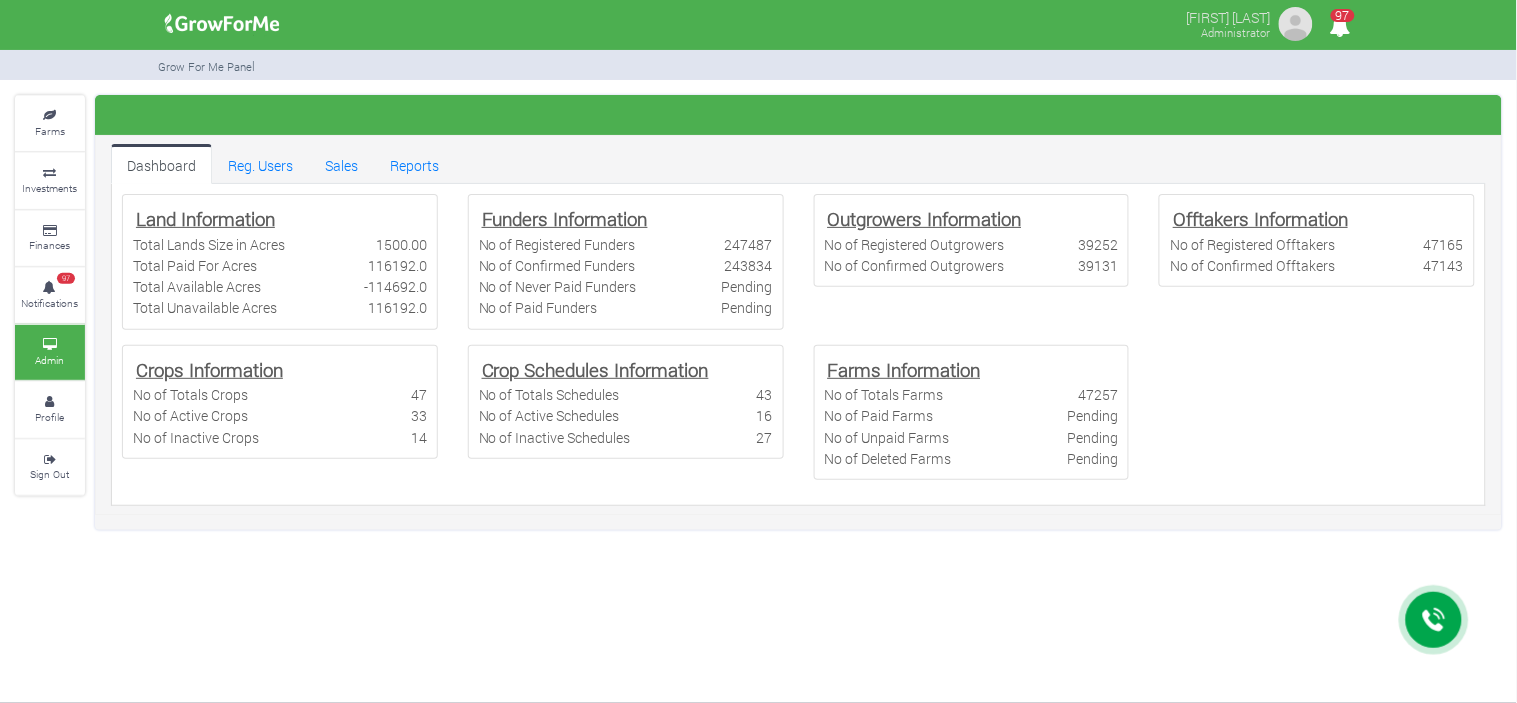 scroll, scrollTop: 0, scrollLeft: 0, axis: both 